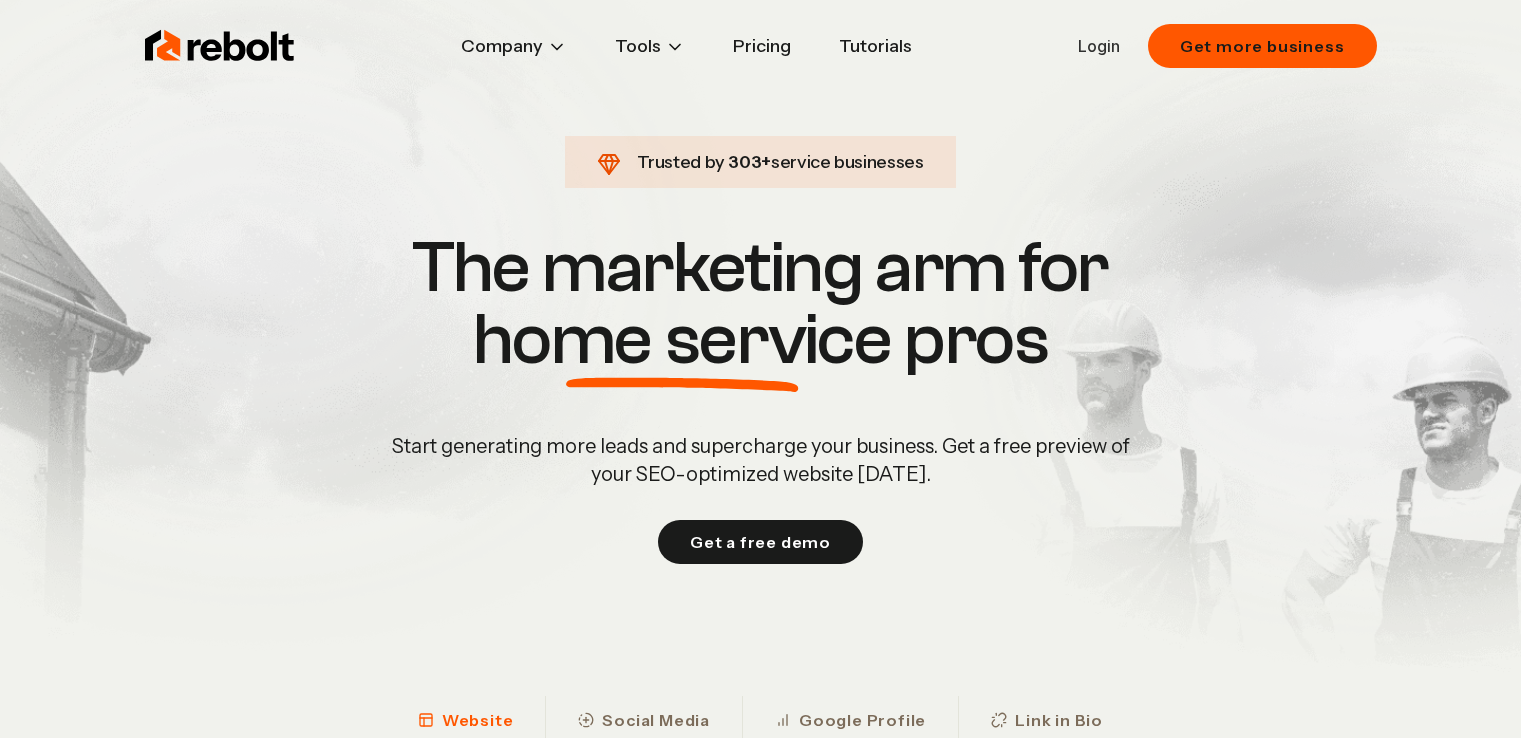scroll, scrollTop: 0, scrollLeft: 0, axis: both 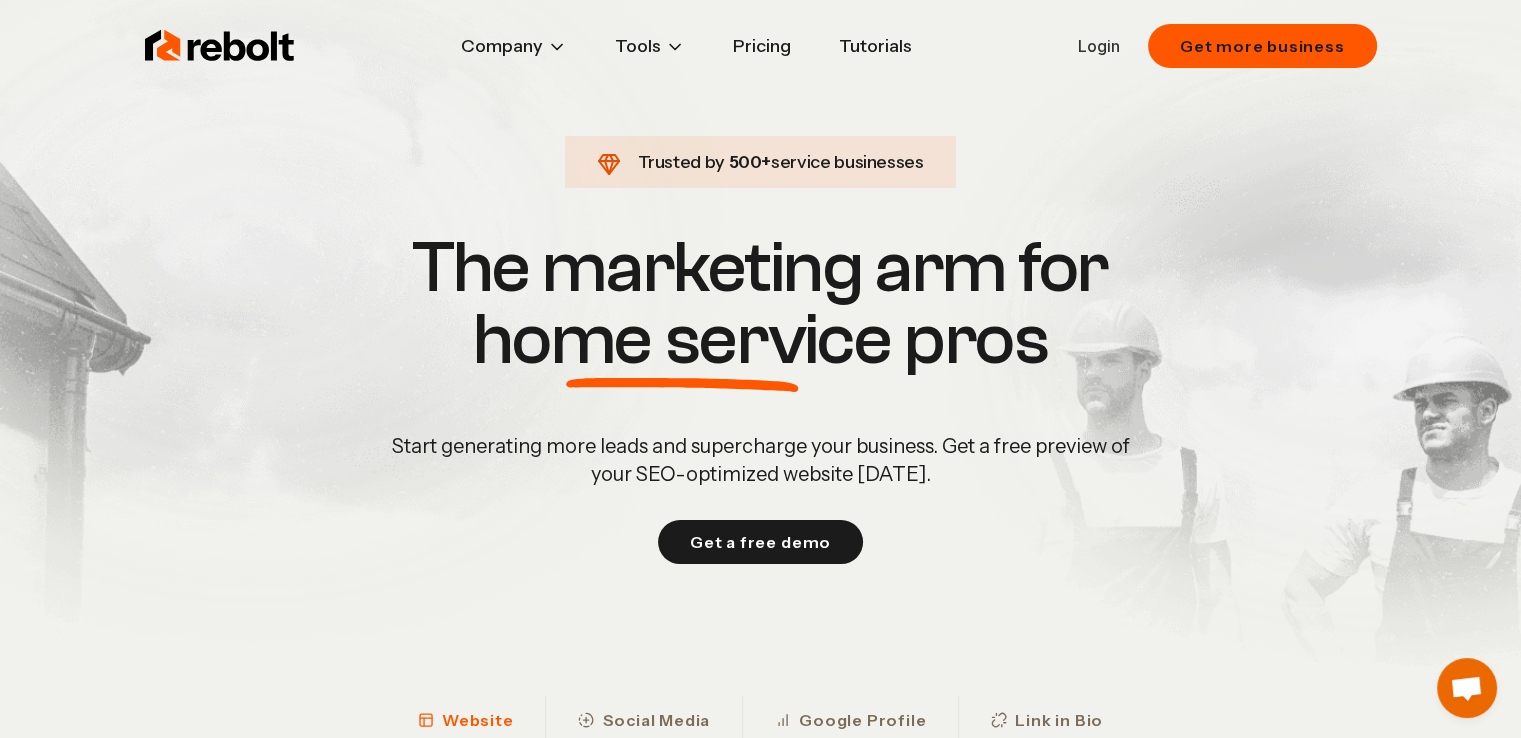drag, startPoint x: 1240, startPoint y: 47, endPoint x: 849, endPoint y: 109, distance: 395.88507 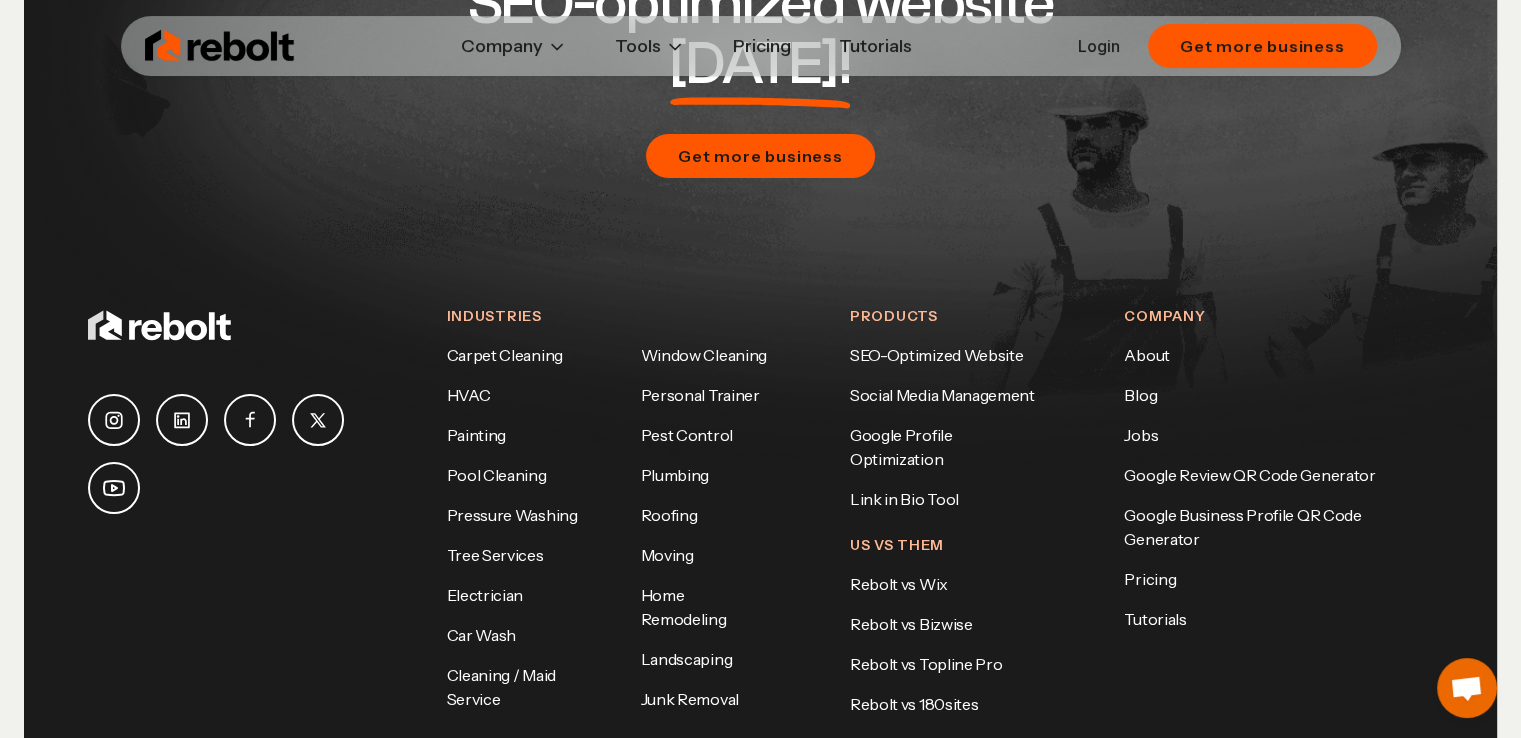 scroll, scrollTop: 9813, scrollLeft: 0, axis: vertical 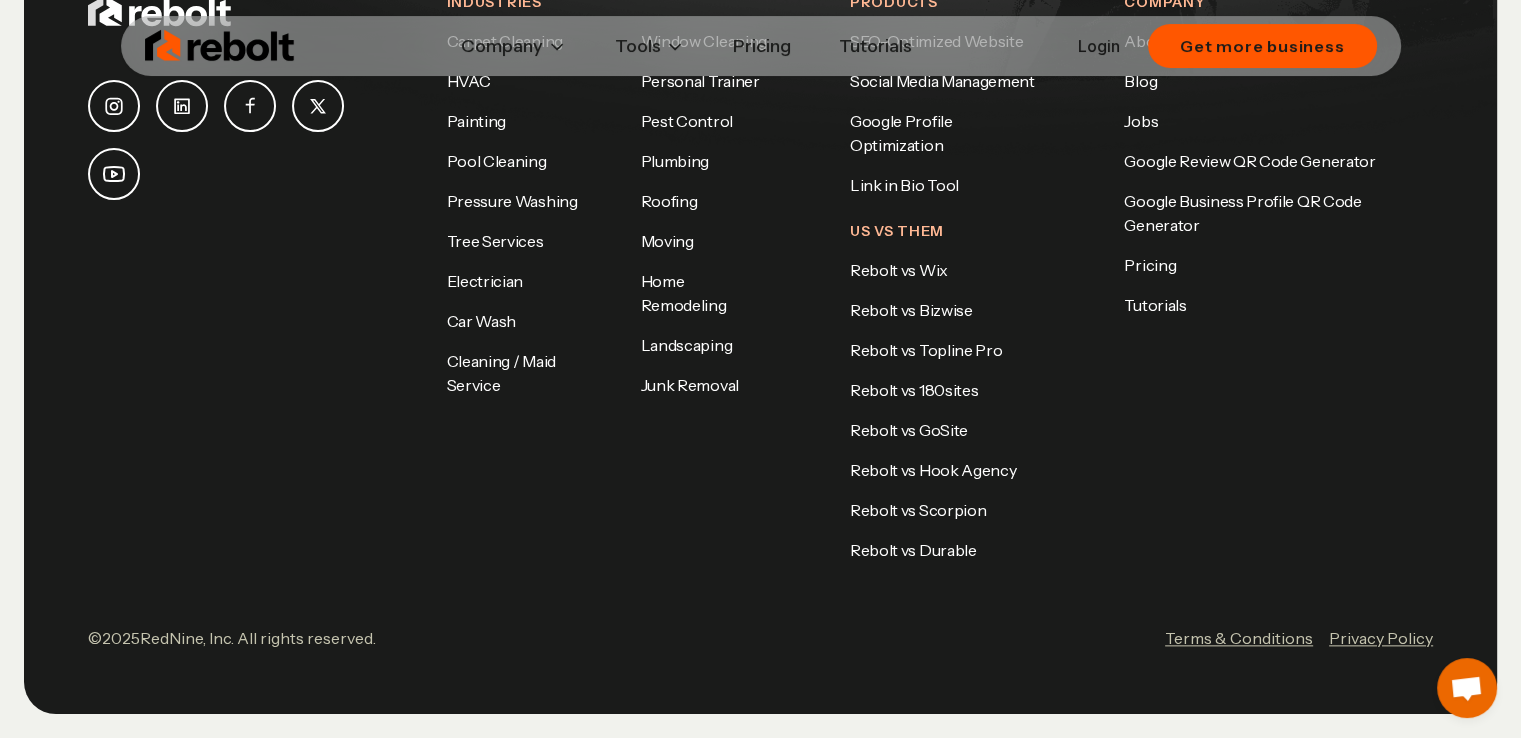 drag, startPoint x: 1366, startPoint y: 638, endPoint x: 1319, endPoint y: 423, distance: 220.07726 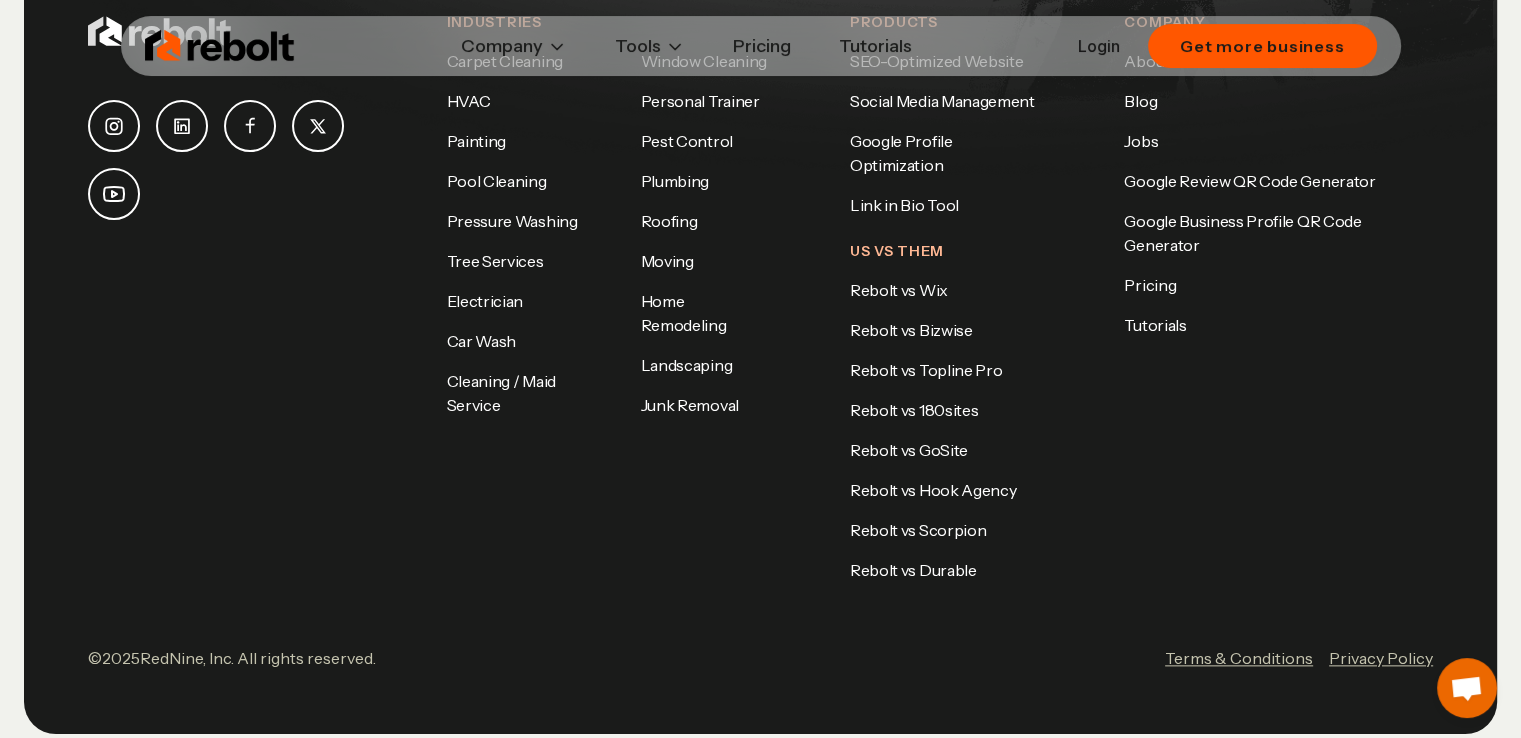 scroll, scrollTop: 9717, scrollLeft: 0, axis: vertical 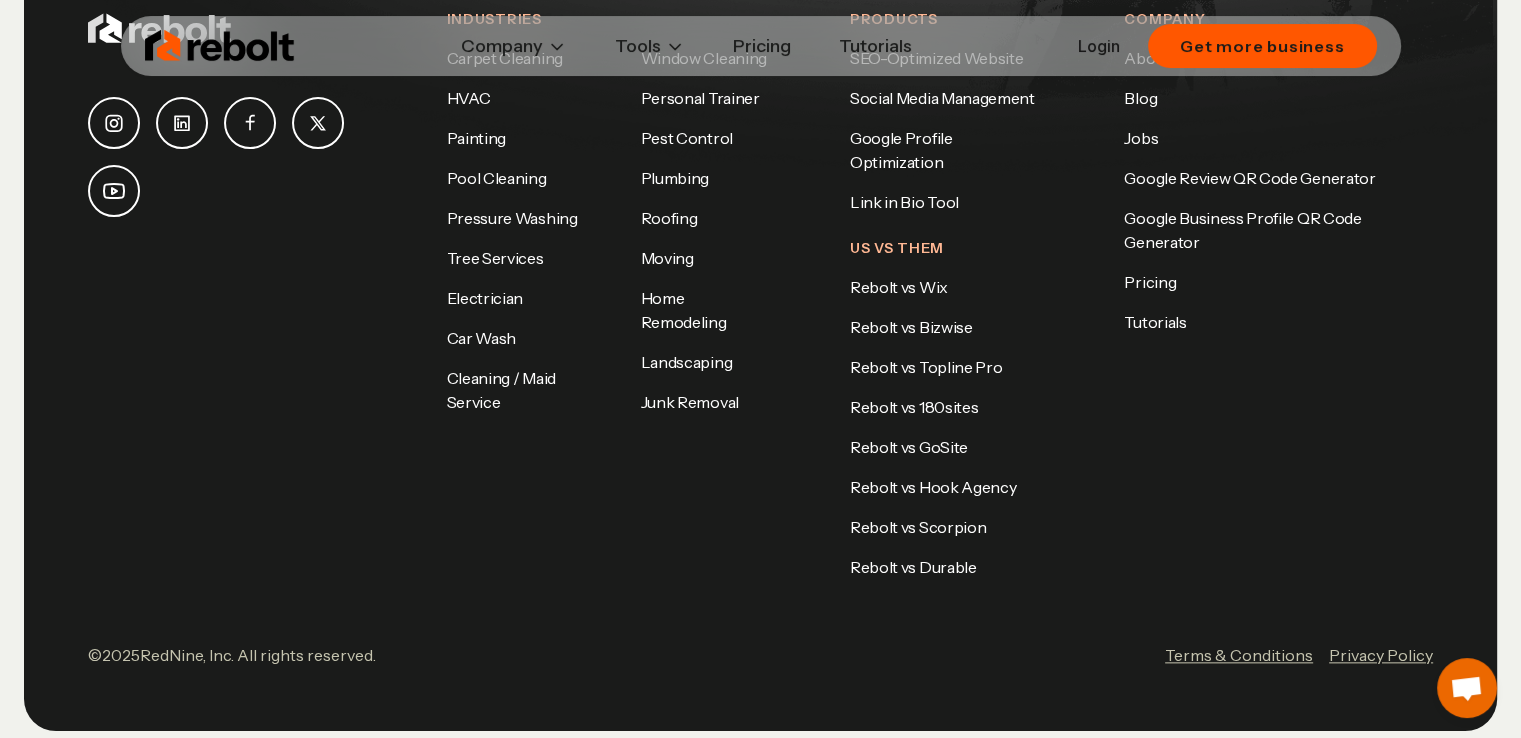 drag, startPoint x: 1152, startPoint y: 179, endPoint x: 1192, endPoint y: 187, distance: 40.792156 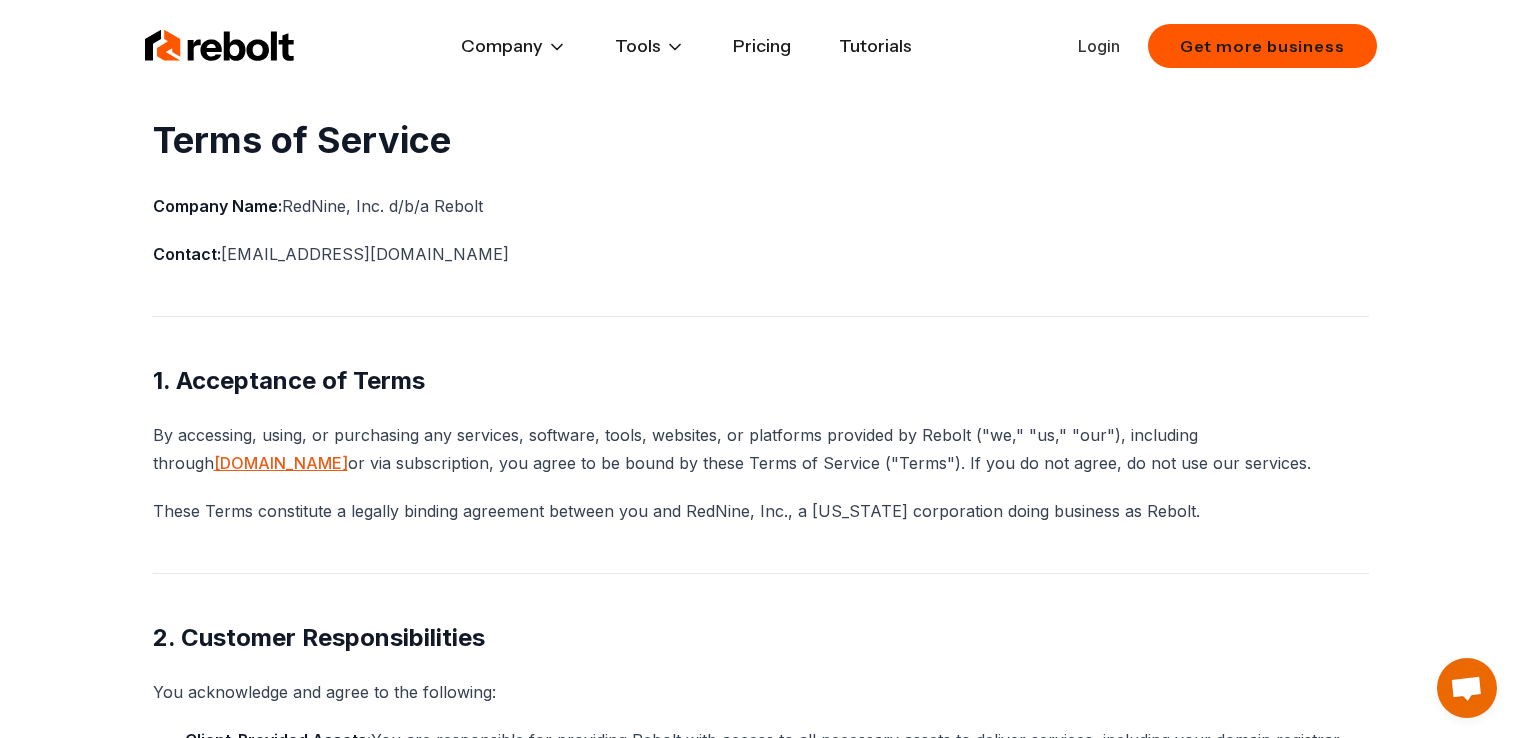 scroll, scrollTop: 0, scrollLeft: 0, axis: both 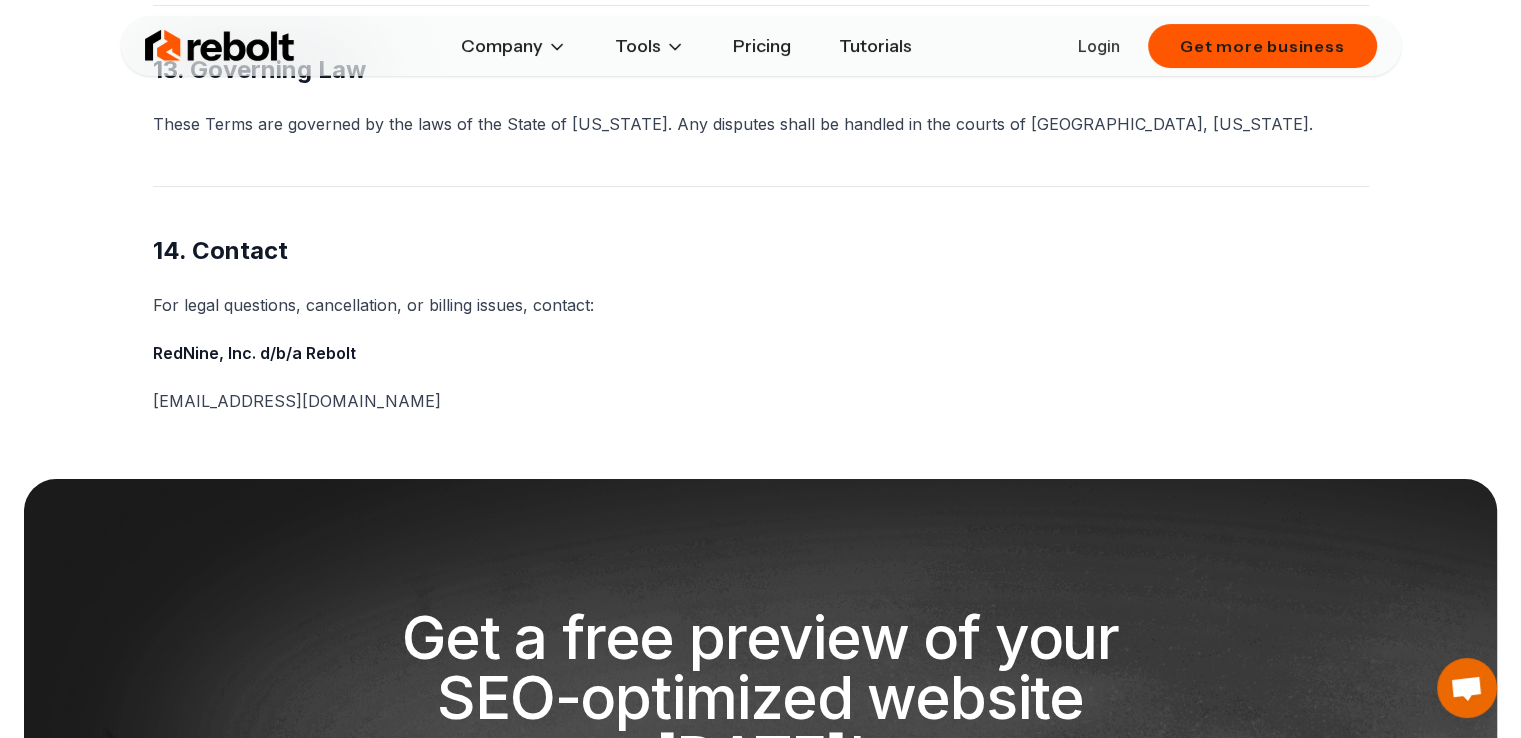 click on "support@rebolthq.com" at bounding box center (761, 401) 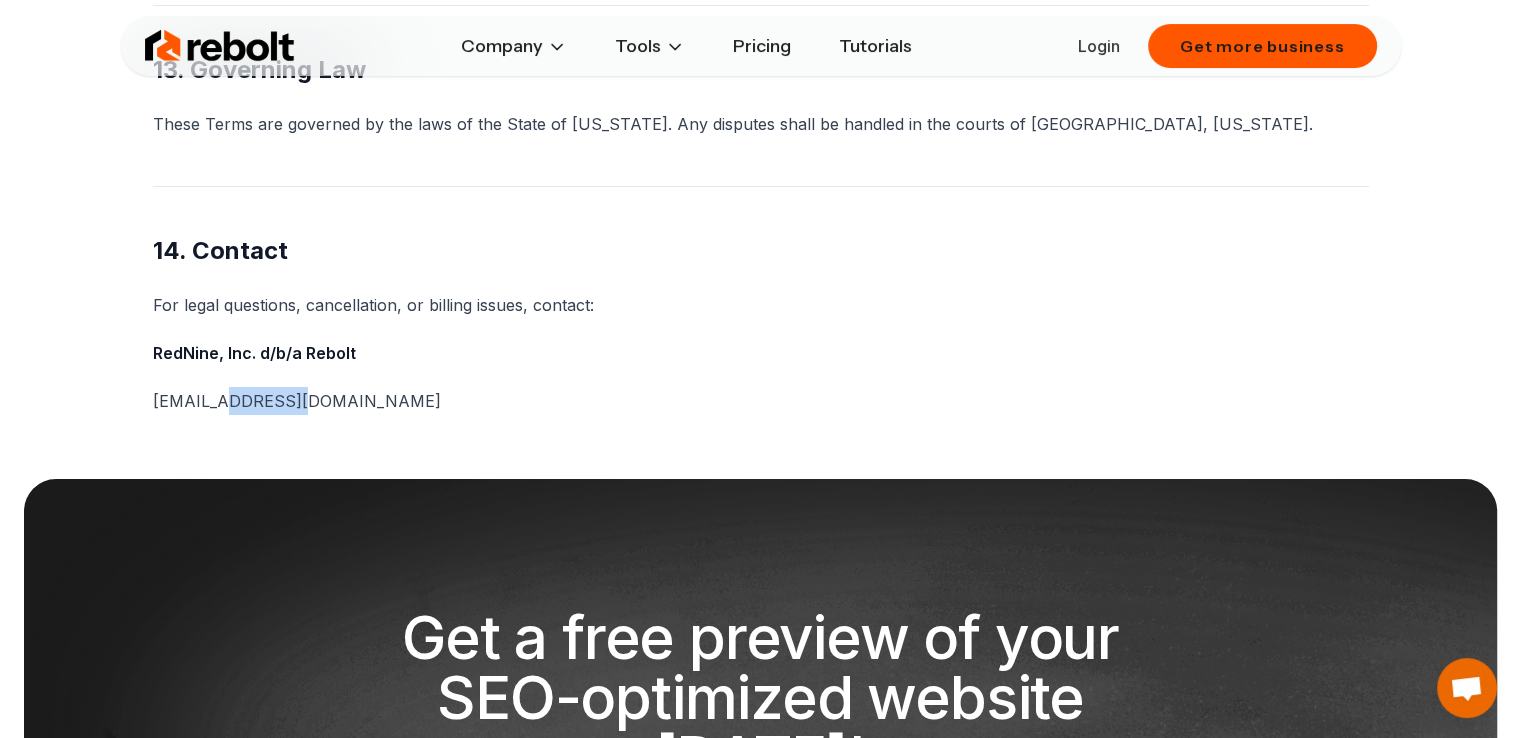 click on "support@rebolthq.com" at bounding box center [761, 401] 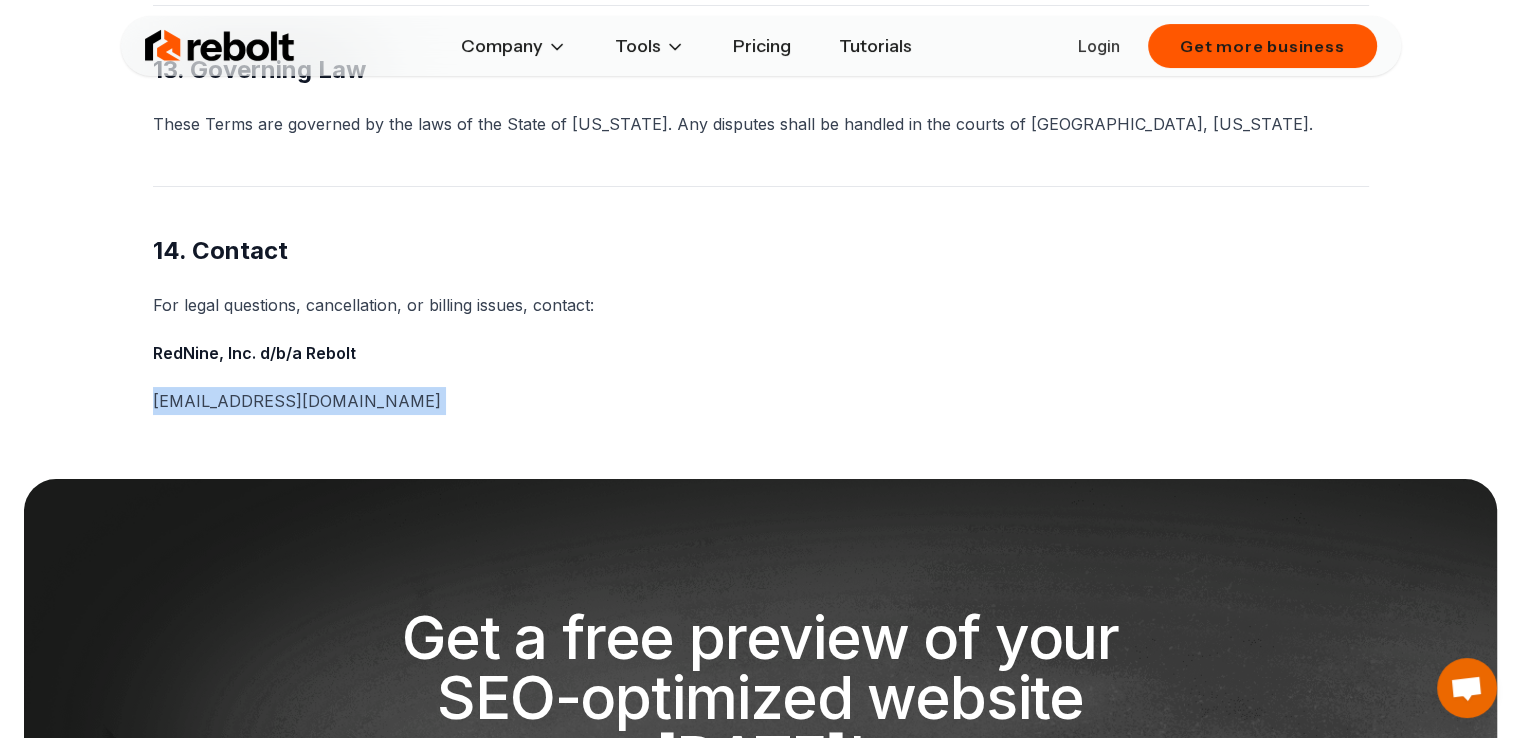 click on "support@rebolthq.com" at bounding box center (761, 401) 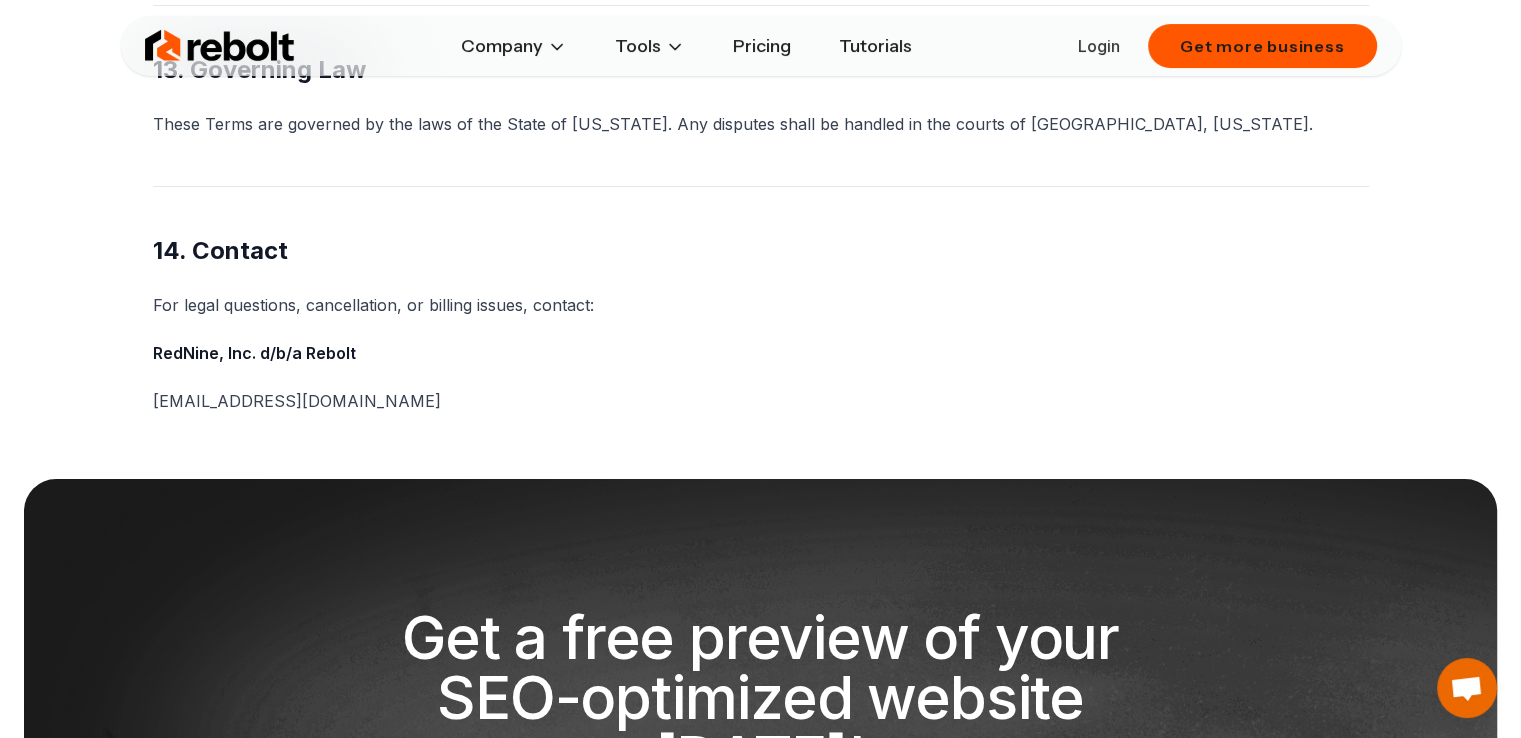 click on "Get a free preview of your SEO-optimized website   today! Get more business Industries Carpet Cleaning HVAC Painting Pool Cleaning Pressure Washing Tree Services Electrician Car Wash Cleaning / Maid Service Window Cleaning Personal Trainer Pest Control Plumbing Roofing Moving Home Remodeling Landscaping Junk Removal Carpet Cleaning HVAC Painting Pool Cleaning Pressure Washing Tree Services Electrician Car Wash Cleaning / Maid Service Window Cleaning Personal Trainer Pest Control Plumbing Roofing Moving Home Remodeling Landscaping Junk Removal Products SEO-Optimized Website Social Media Management Google Profile Optimization Link in Bio Tool SEO-Optimized Website Social Media Management Google Profile Optimization Link in Bio Tool Us Vs Them Rebolt vs Wix Rebolt vs Bizwise Rebolt vs Topline Pro Rebolt vs 180sites Rebolt vs GoSite Rebolt vs Hook Agency Rebolt vs Scorpion Rebolt vs Durable Rebolt vs Wix Rebolt vs Bizwise Rebolt vs Topline Pro Rebolt vs 180sites Rebolt vs GoSite Rebolt vs Hook Agency Company Blog" at bounding box center [760, 1108] 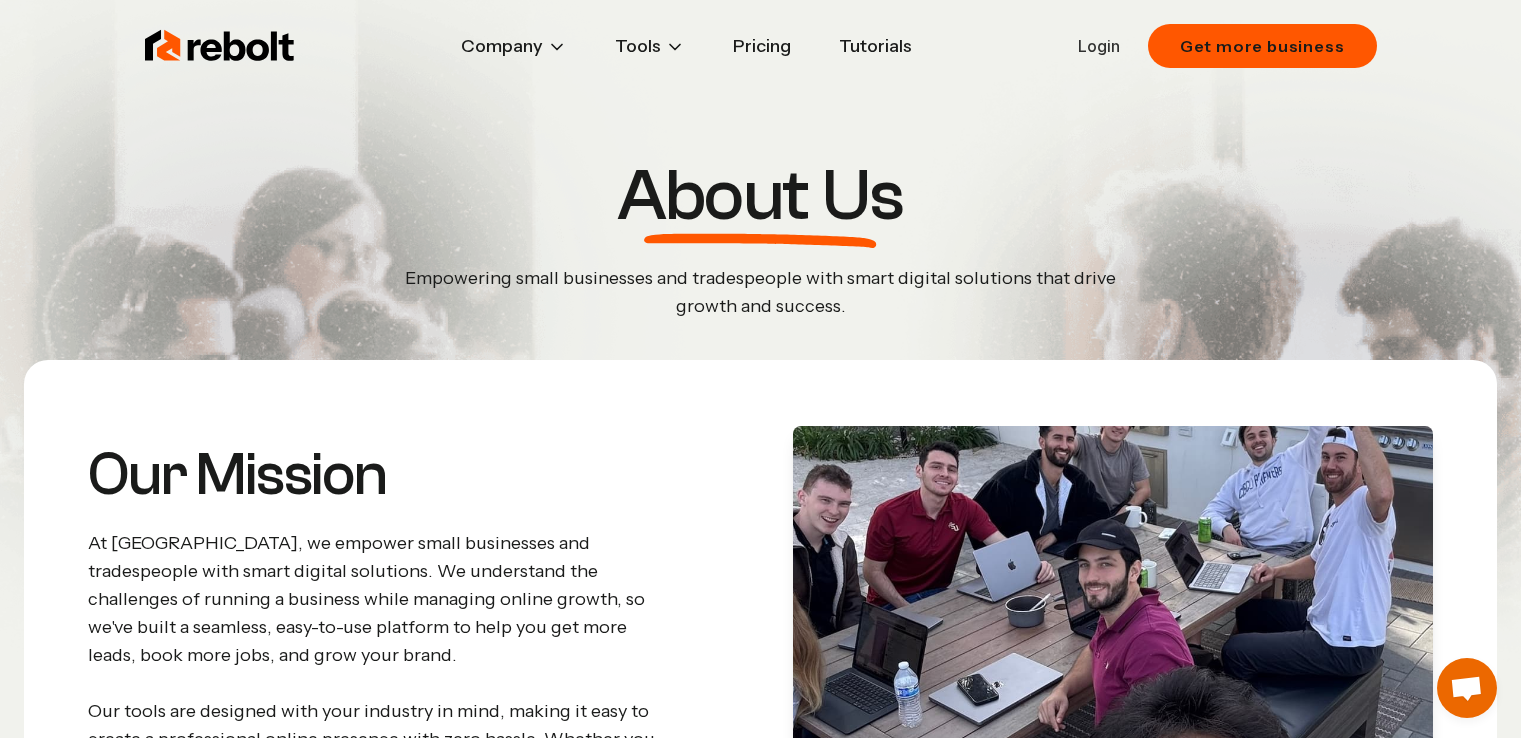 scroll, scrollTop: 0, scrollLeft: 0, axis: both 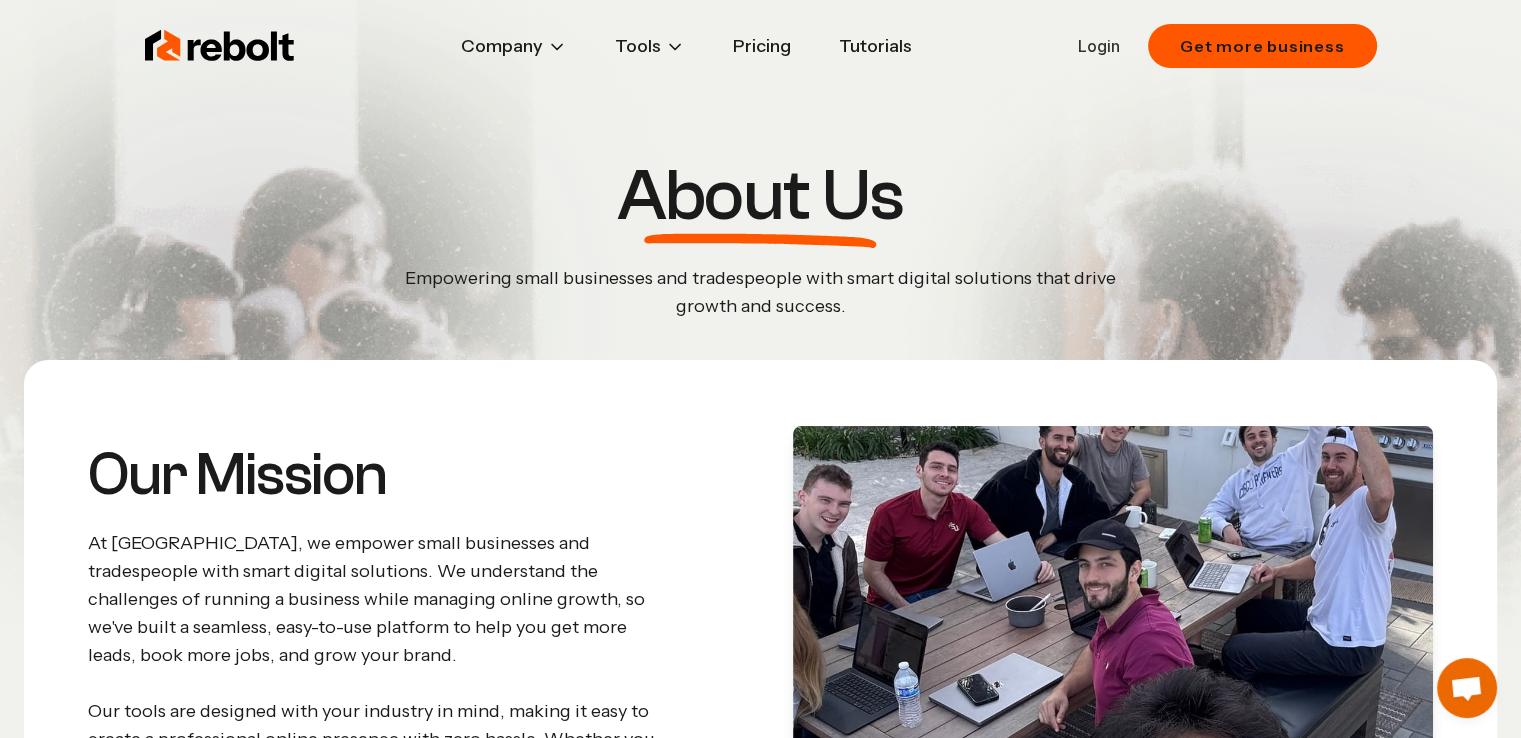click on "Rebolt Company About Blog Jobs Tools Google Review QR Code Generator Google Business Profile QR Code Generator Pricing Tutorials Login Get more business" at bounding box center [761, 46] 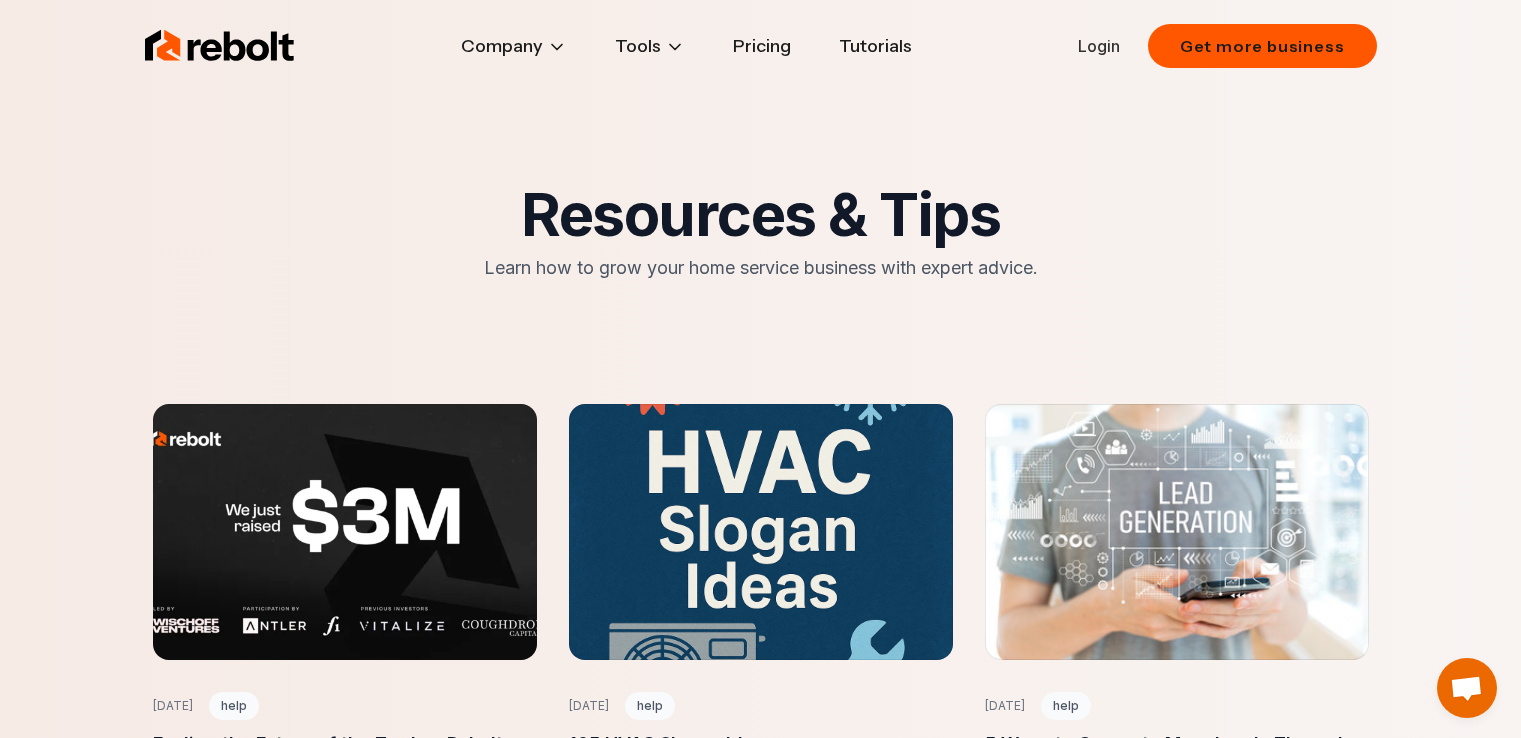 scroll, scrollTop: 0, scrollLeft: 0, axis: both 